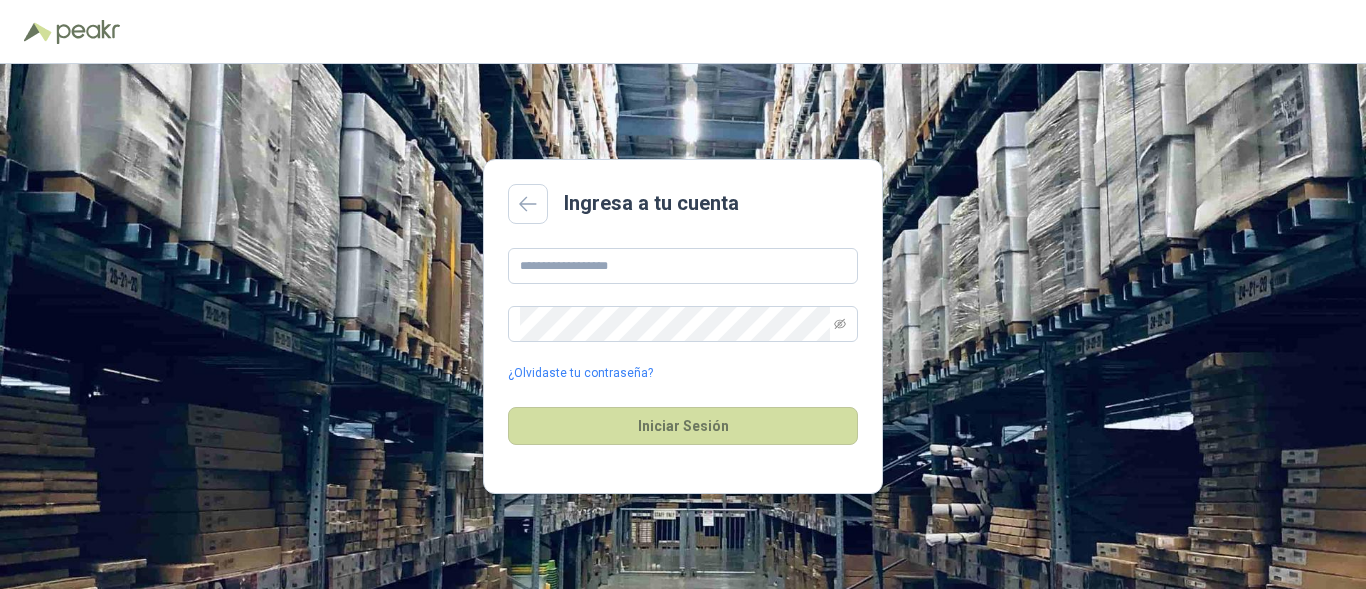 scroll, scrollTop: 0, scrollLeft: 0, axis: both 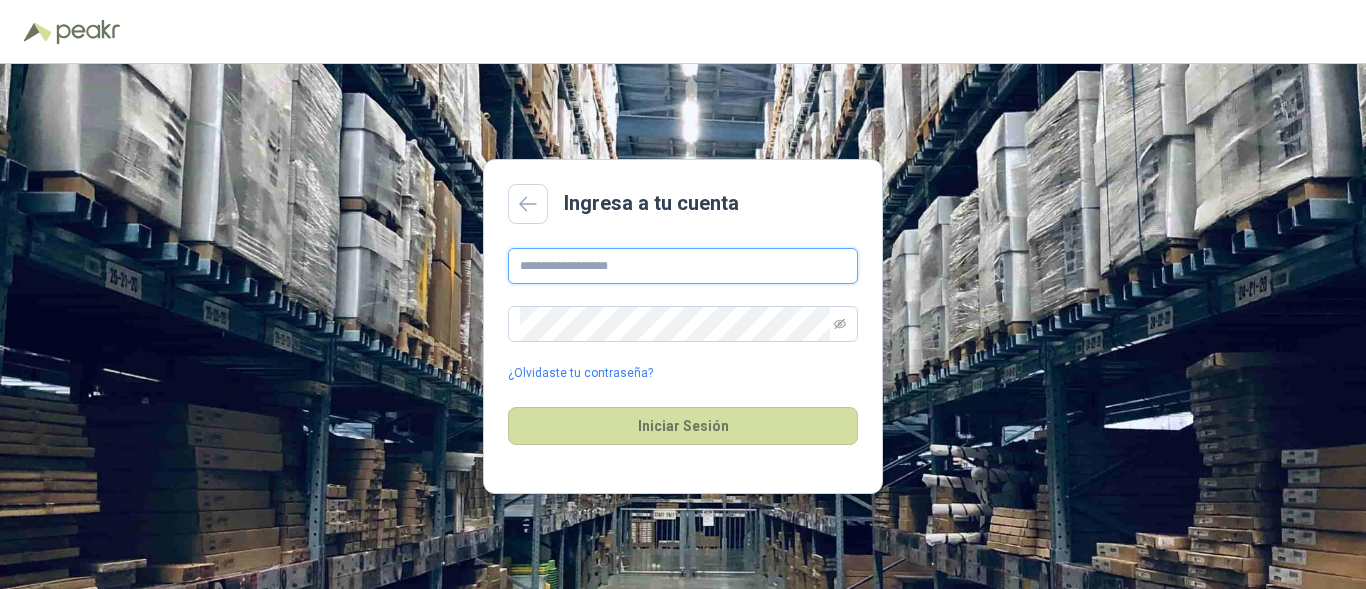 click at bounding box center (683, 266) 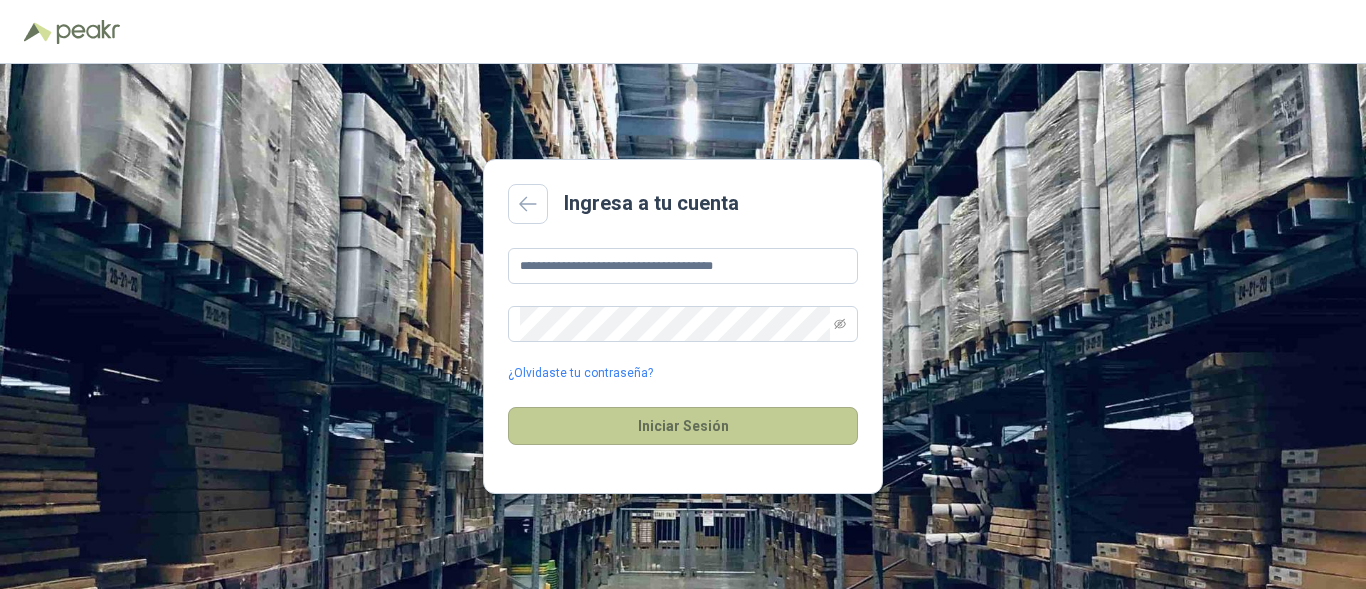 click on "Iniciar Sesión" at bounding box center (683, 426) 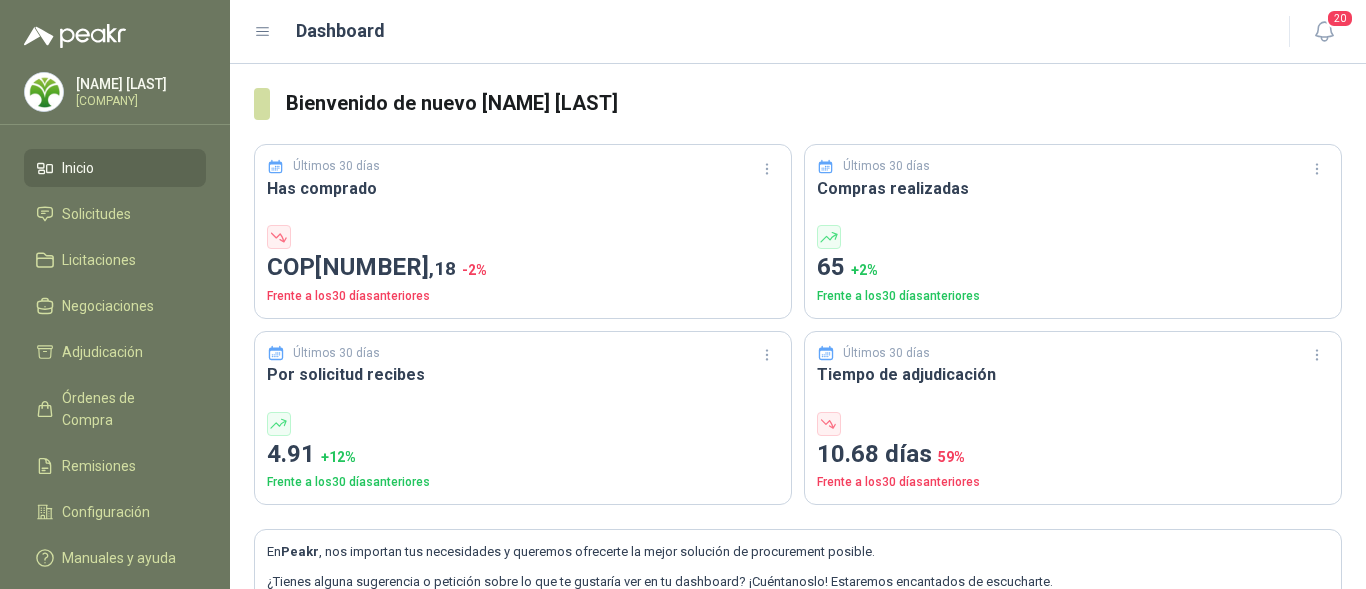 click on "Henry Benitez   Salamanca Oleaginosas SAS" at bounding box center [138, 92] 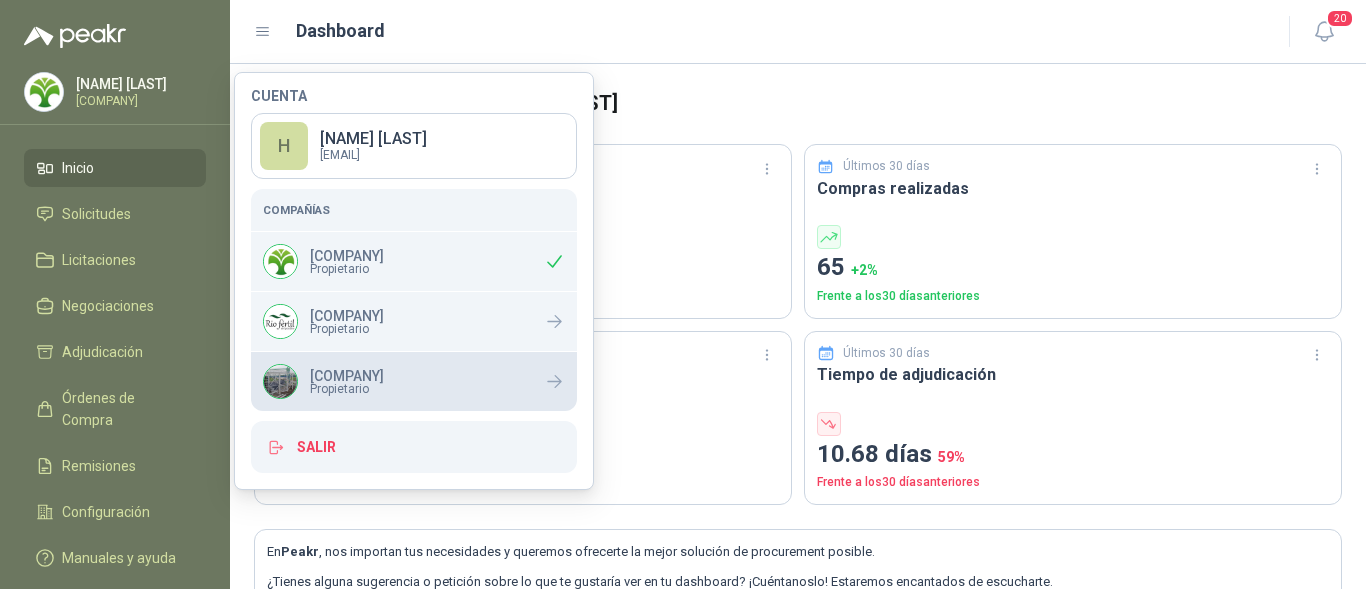 click on "Oleaginosas San Fernando" at bounding box center [347, 376] 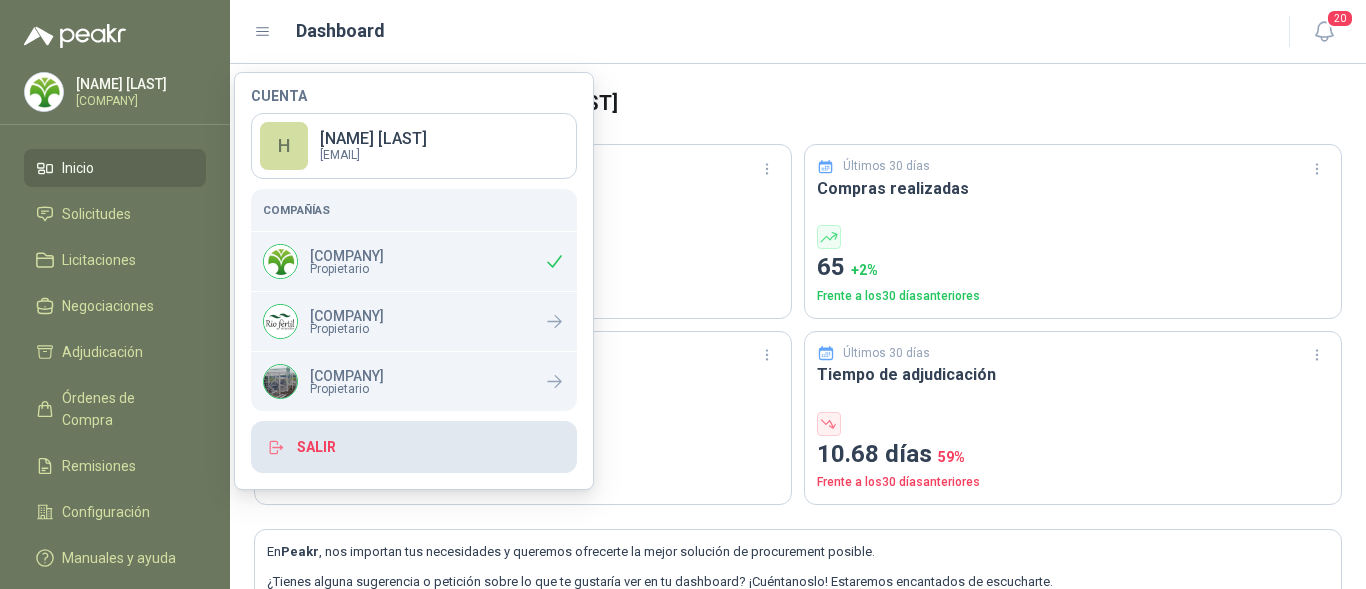 click on "Salir" at bounding box center [414, 447] 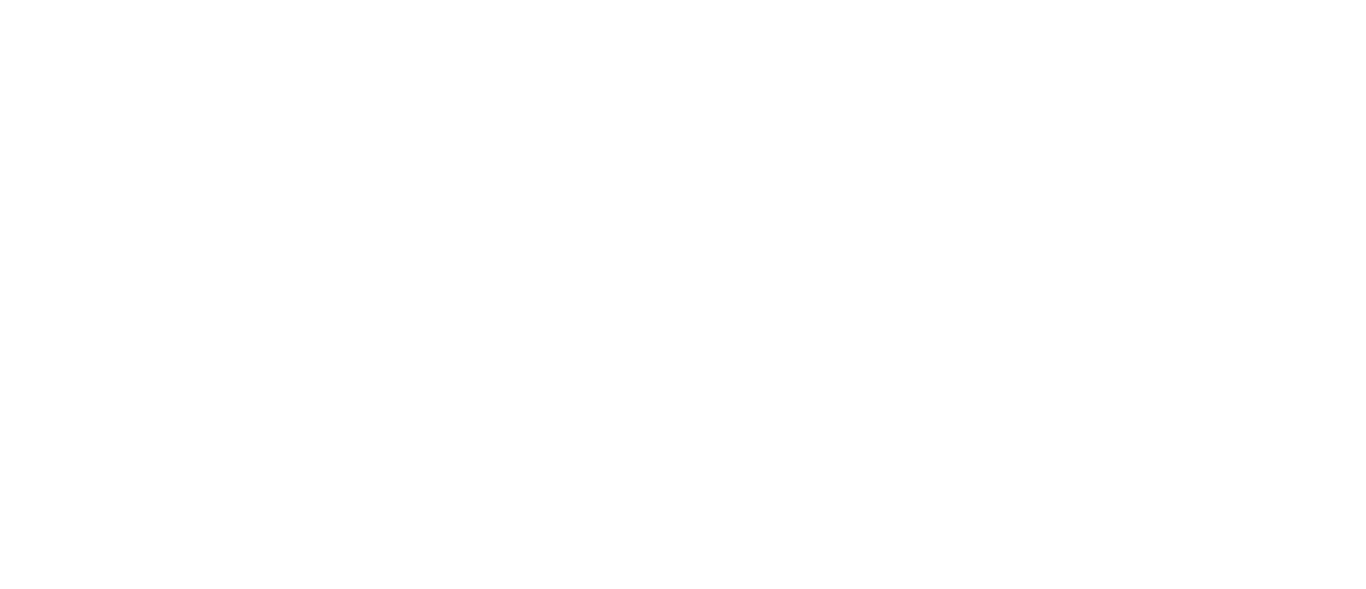 scroll, scrollTop: 0, scrollLeft: 0, axis: both 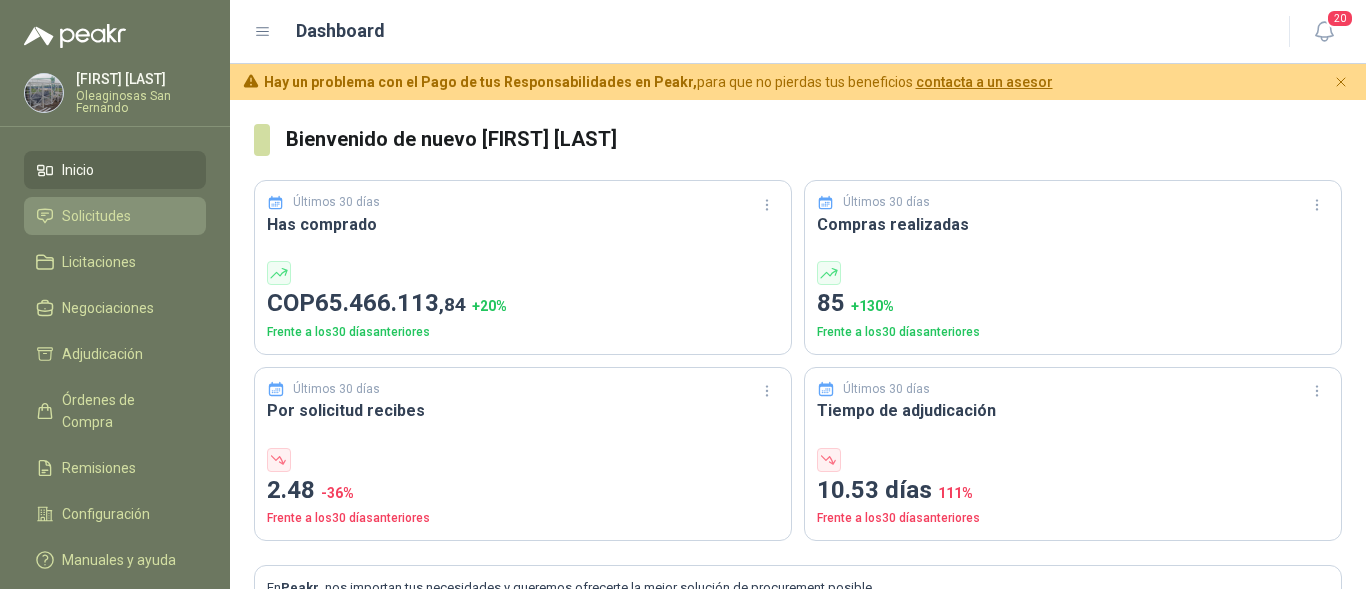 click on "Solicitudes" at bounding box center (96, 216) 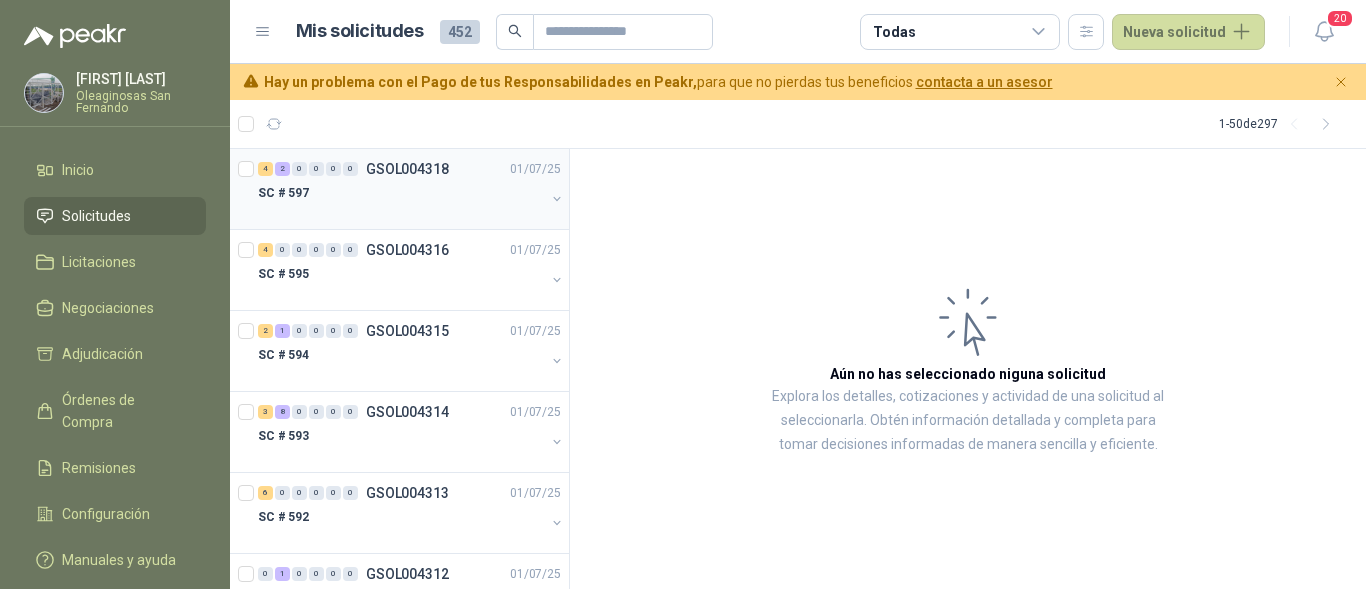 click on "SC # 597" at bounding box center [401, 193] 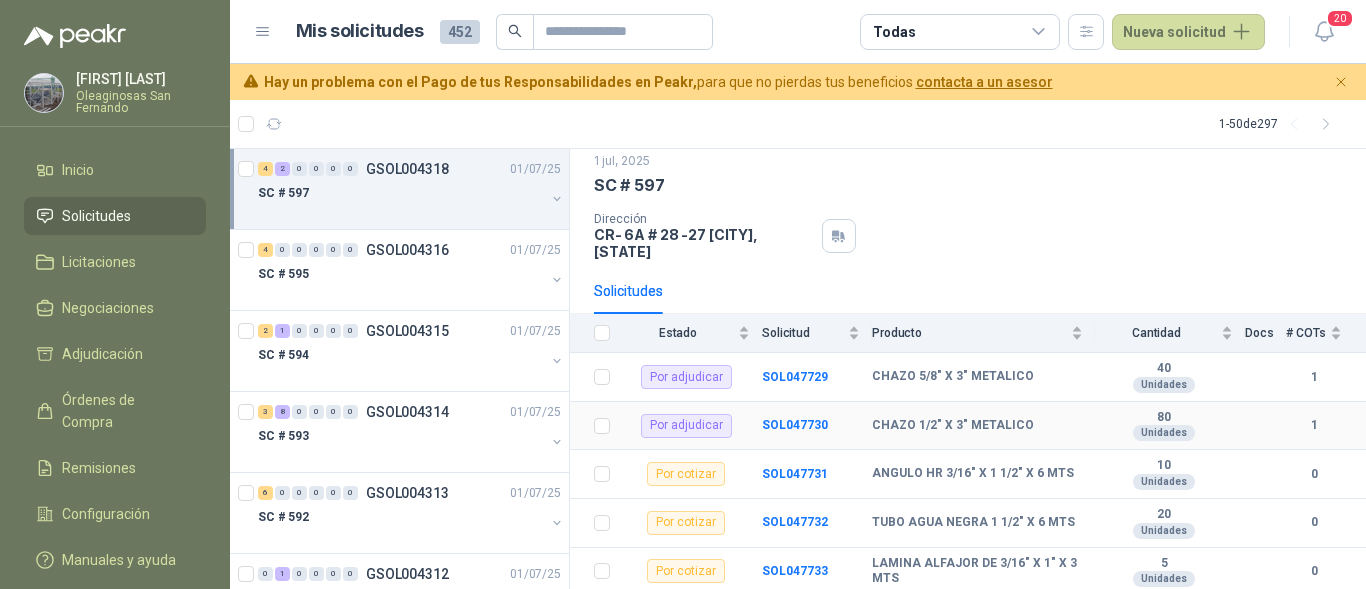 scroll, scrollTop: 100, scrollLeft: 0, axis: vertical 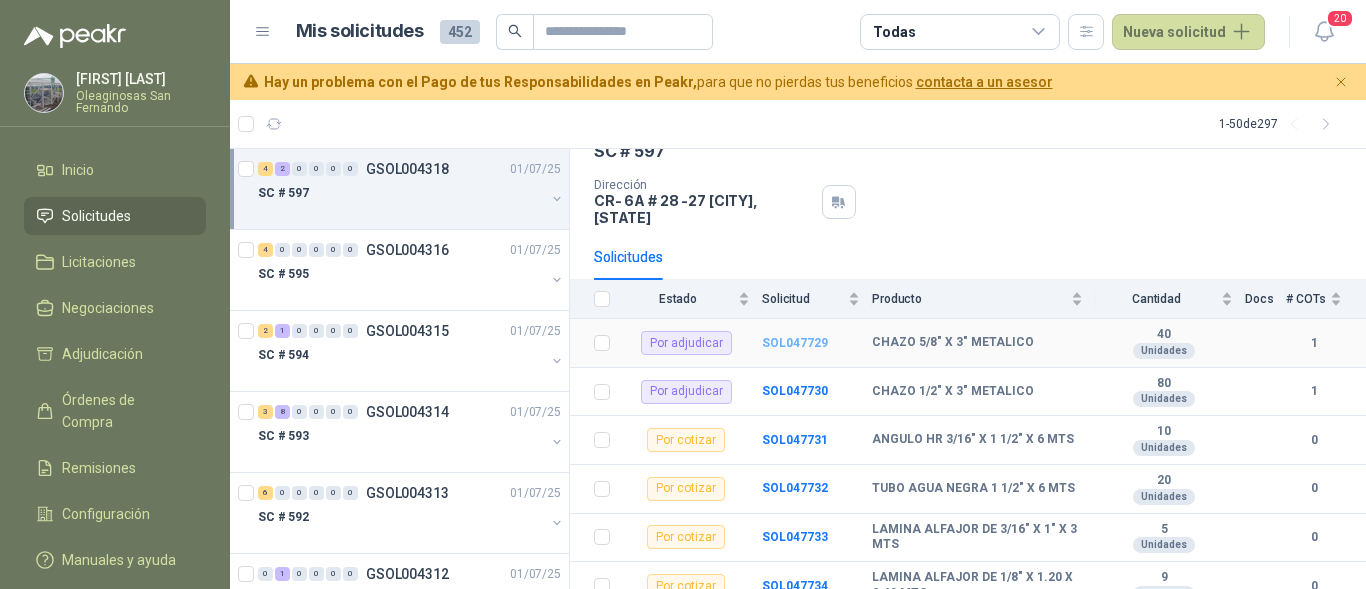 click on "SOL047729" at bounding box center [795, 343] 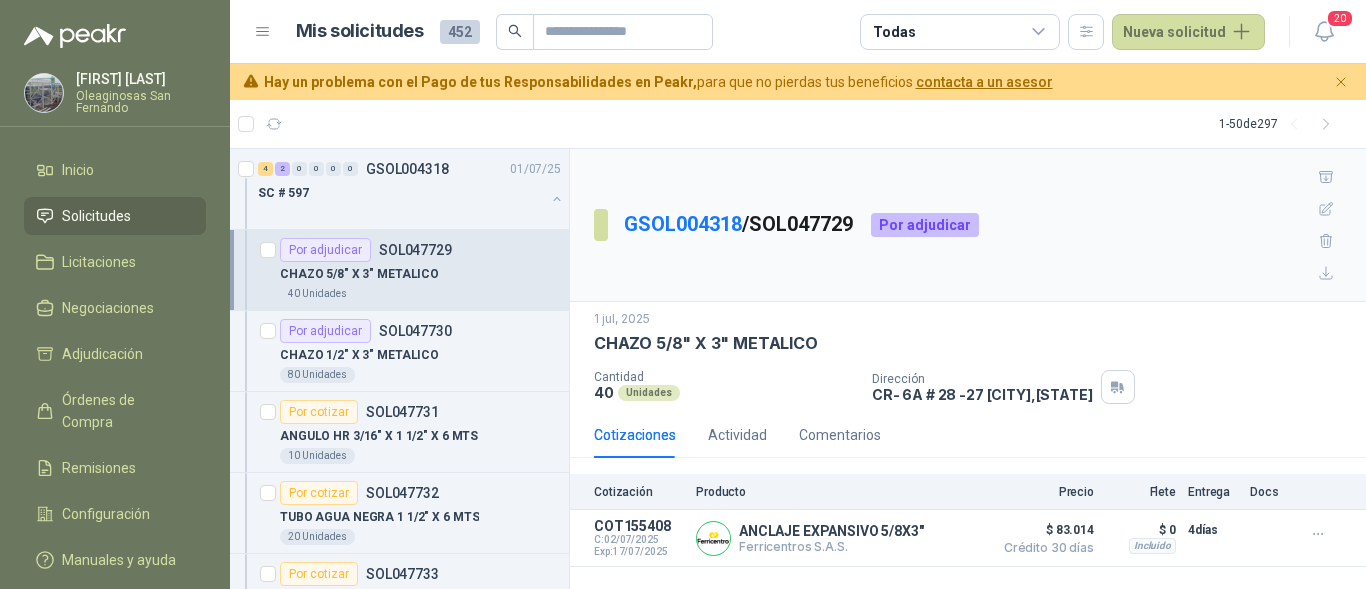 click on "Mis solicitudes 452 Todas Nueva solicitud" at bounding box center [781, 32] 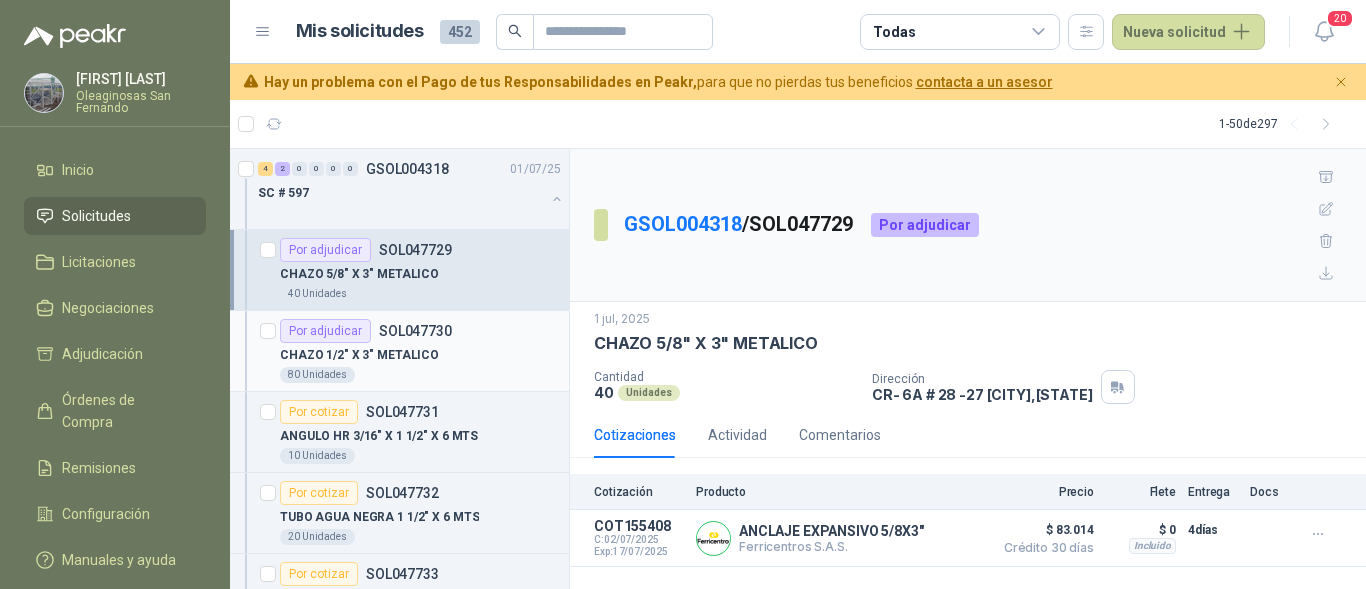 click on "80   Unidades" at bounding box center [420, 375] 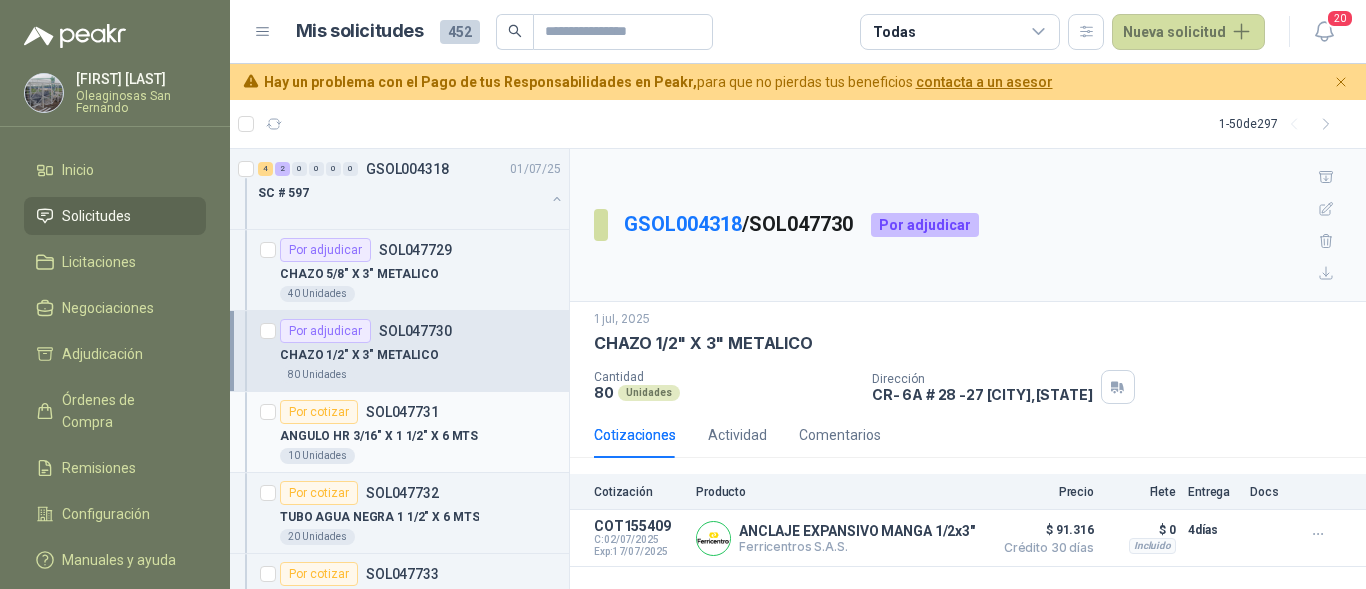 click on "10   Unidades" at bounding box center (420, 456) 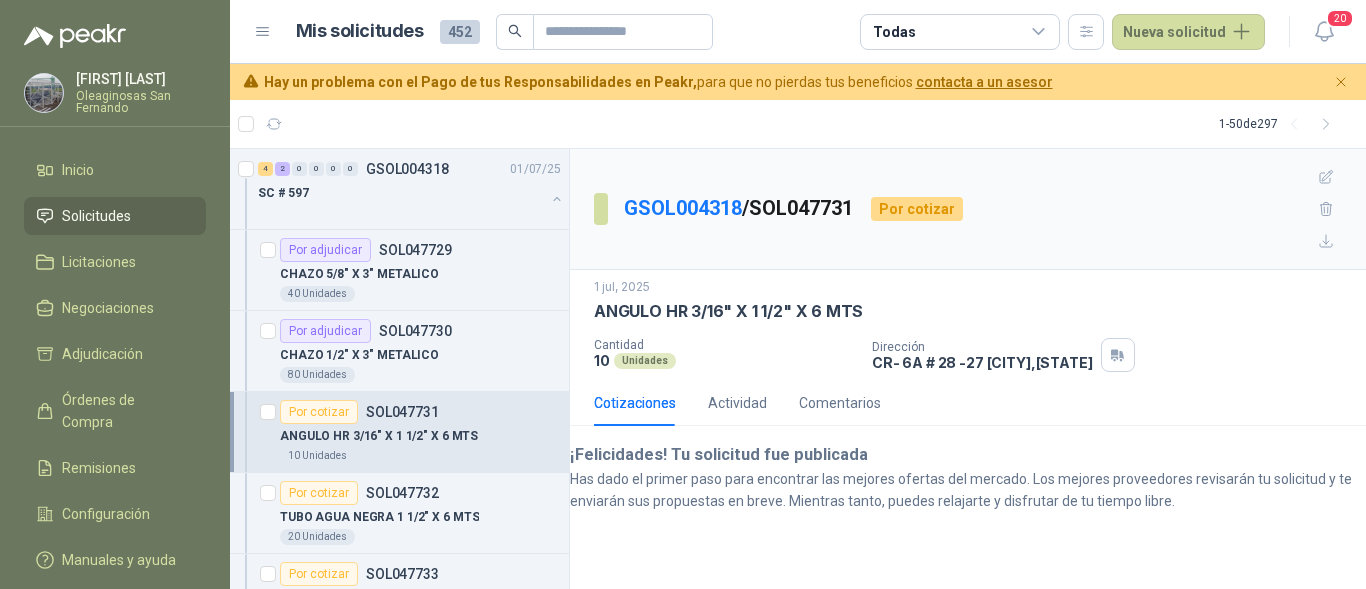 click on "Solicitudes" at bounding box center (96, 216) 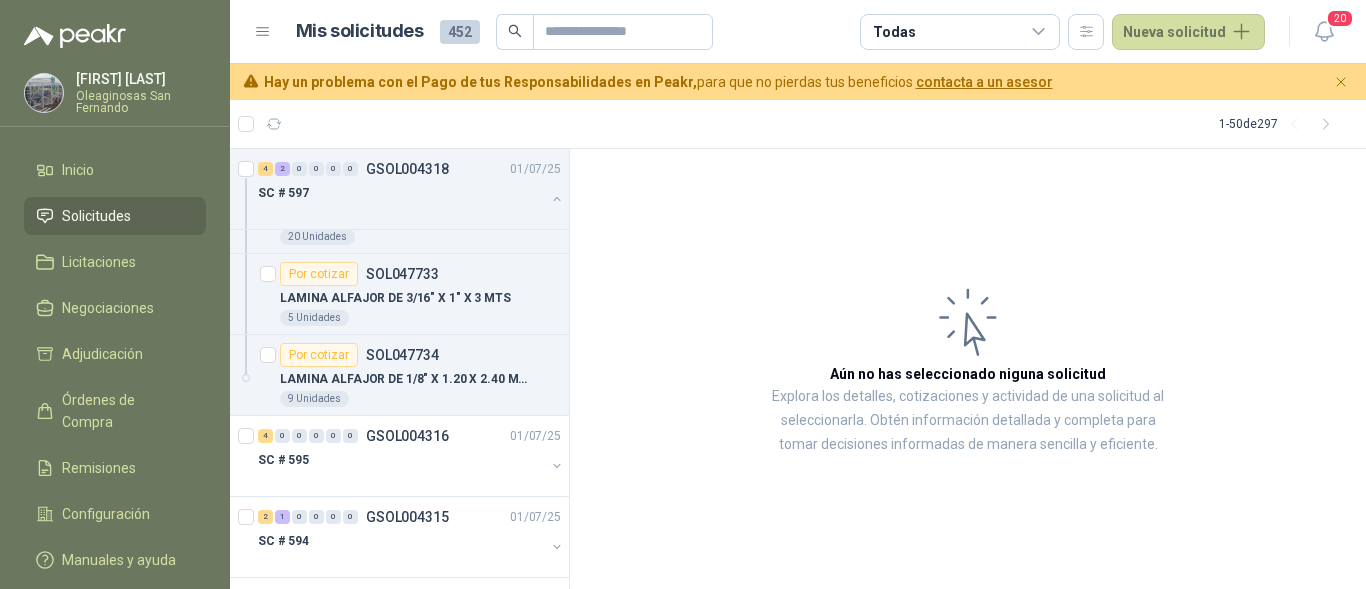scroll, scrollTop: 400, scrollLeft: 0, axis: vertical 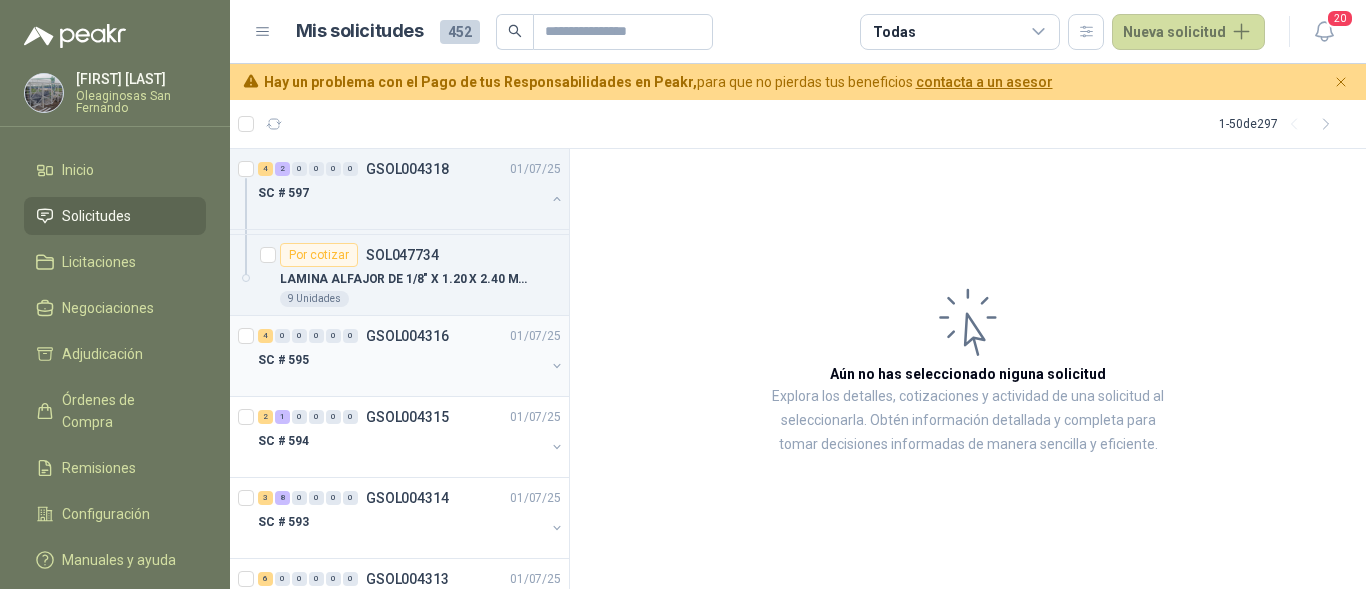 click on "SC # 595" at bounding box center (401, 360) 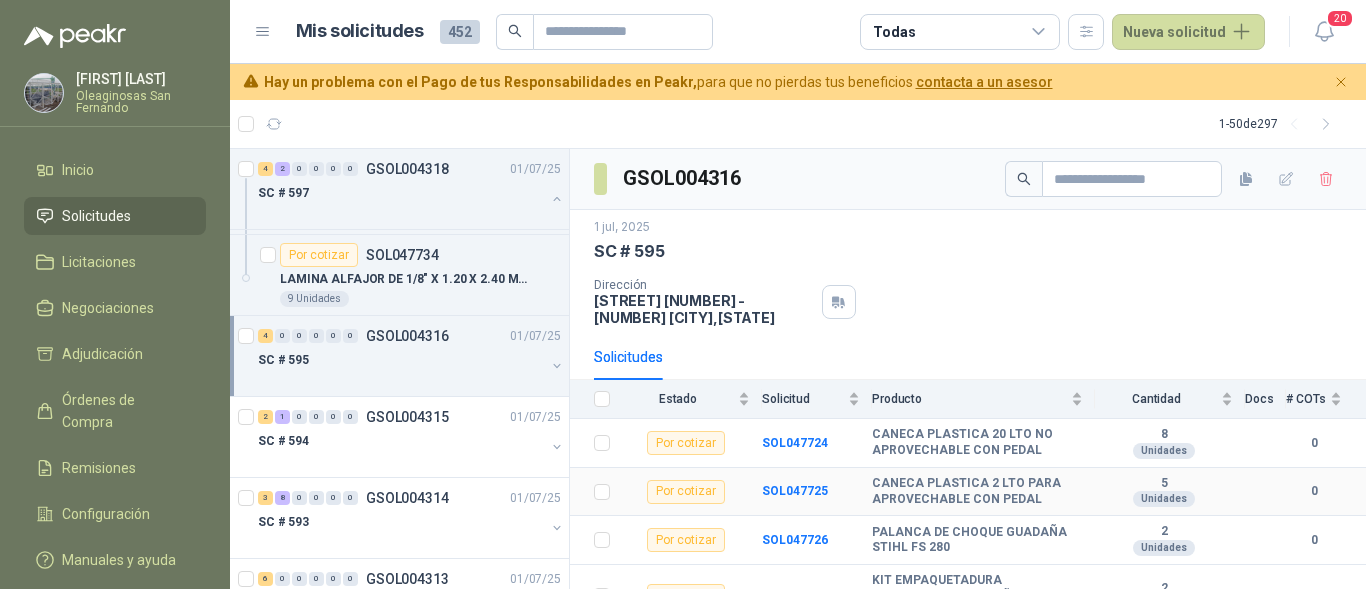 scroll, scrollTop: 73, scrollLeft: 0, axis: vertical 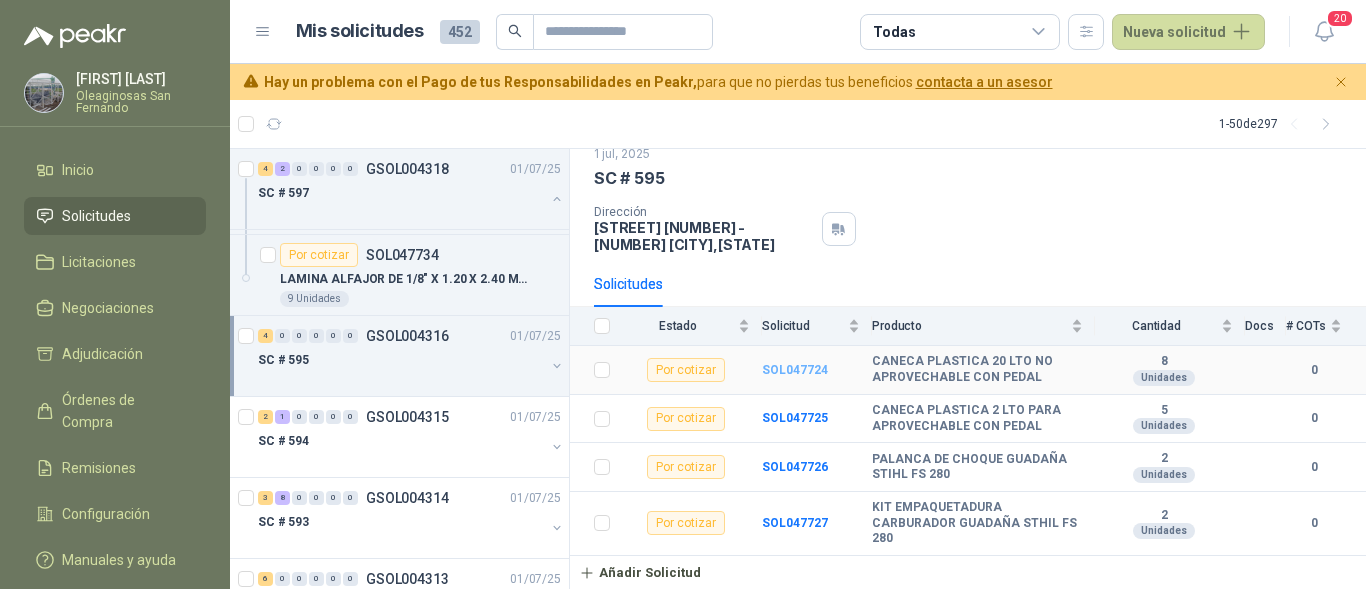 click on "SOL047724" at bounding box center [795, 370] 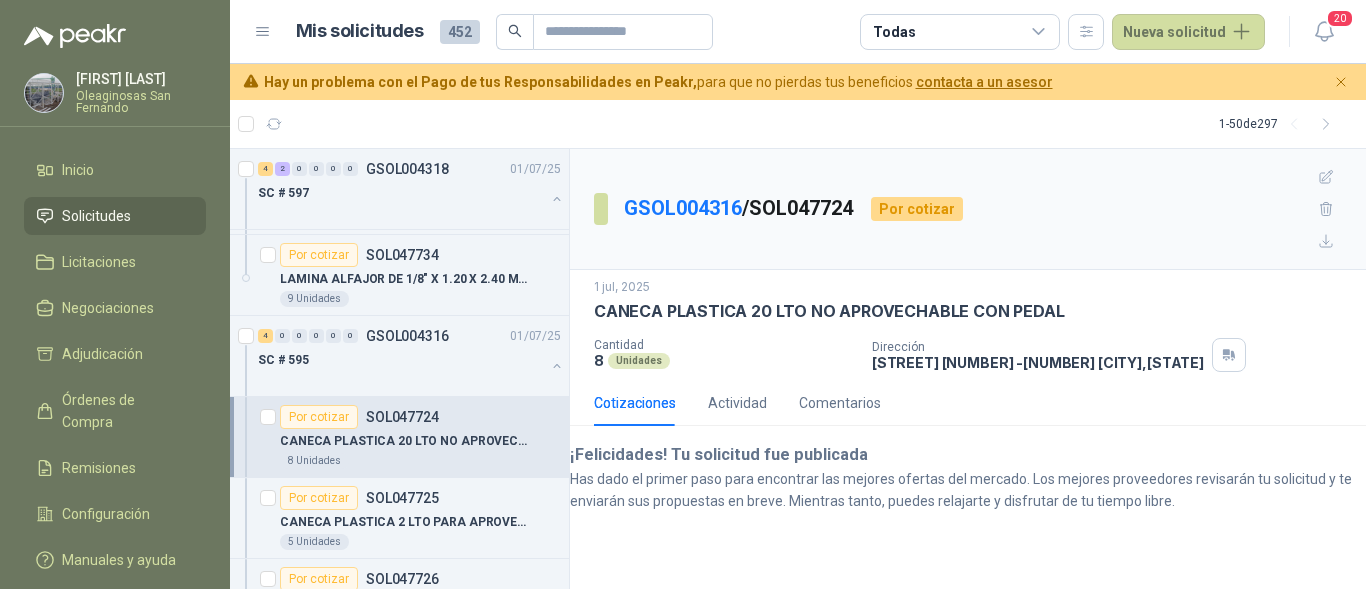 click on "Mis solicitudes 452 Todas Nueva solicitud" at bounding box center [781, 32] 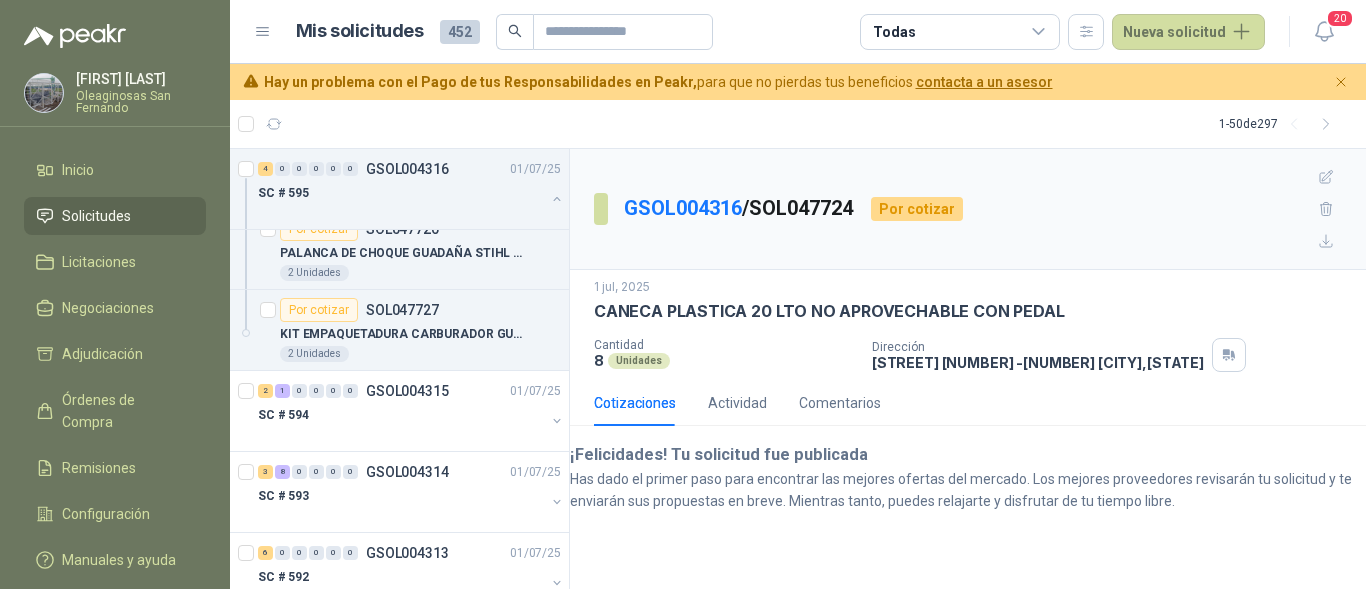 scroll, scrollTop: 800, scrollLeft: 0, axis: vertical 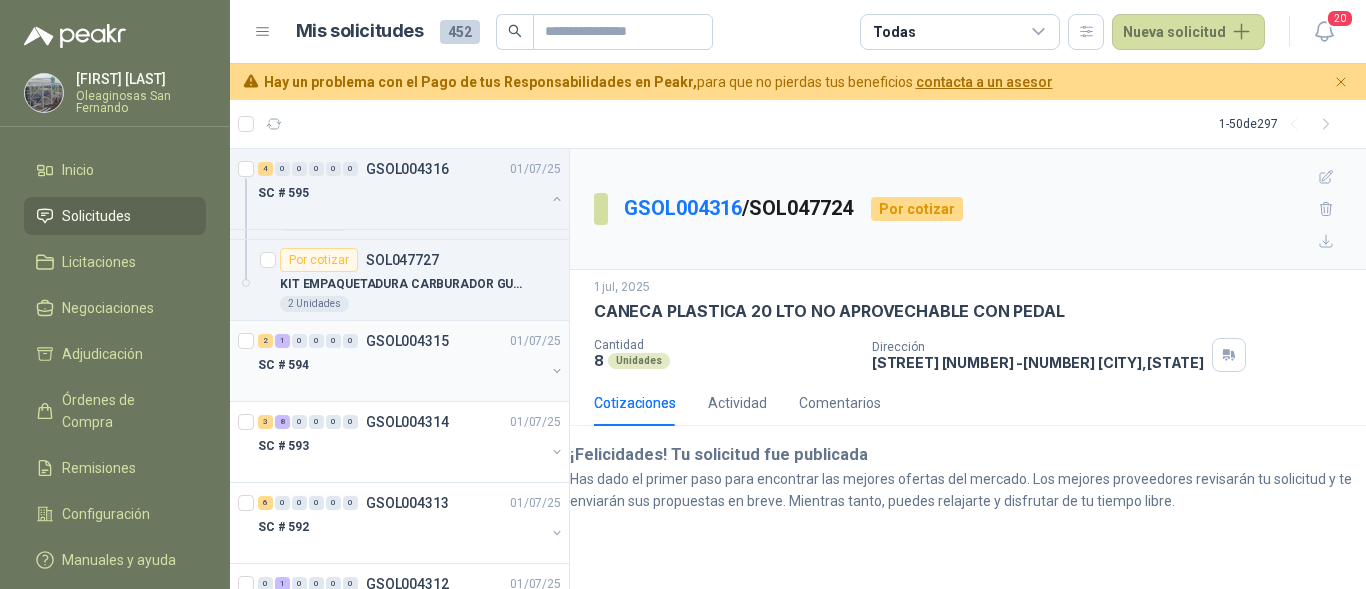 click on "SC # 594" at bounding box center (401, 365) 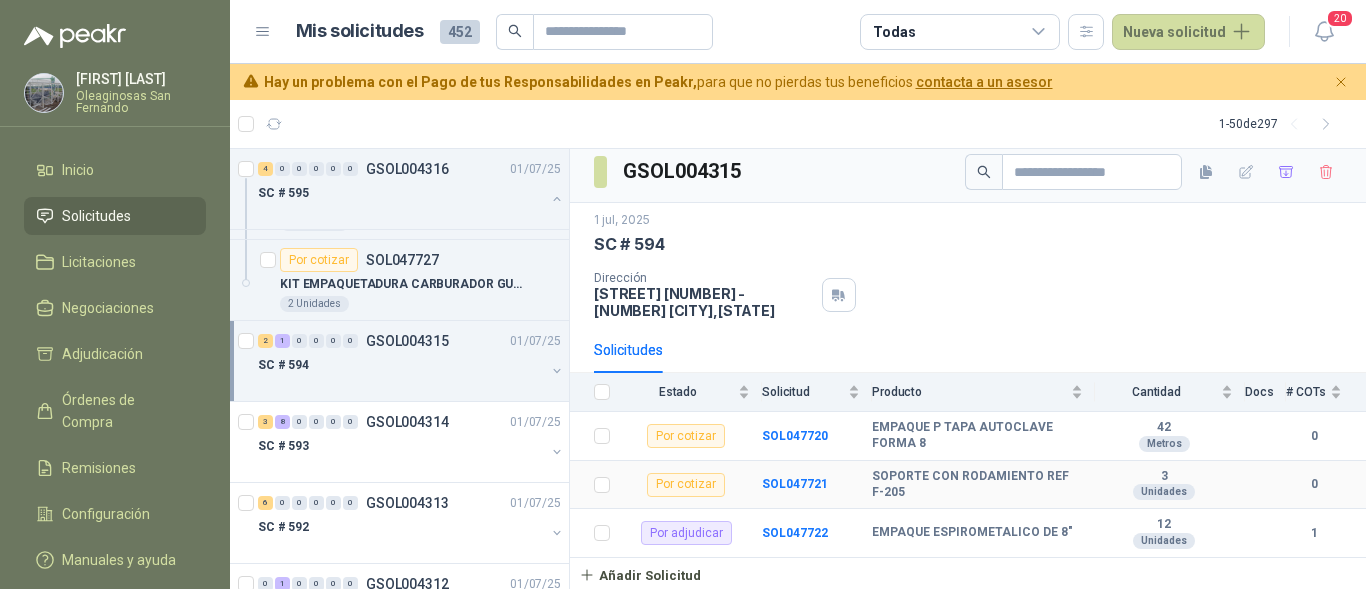 scroll, scrollTop: 9, scrollLeft: 0, axis: vertical 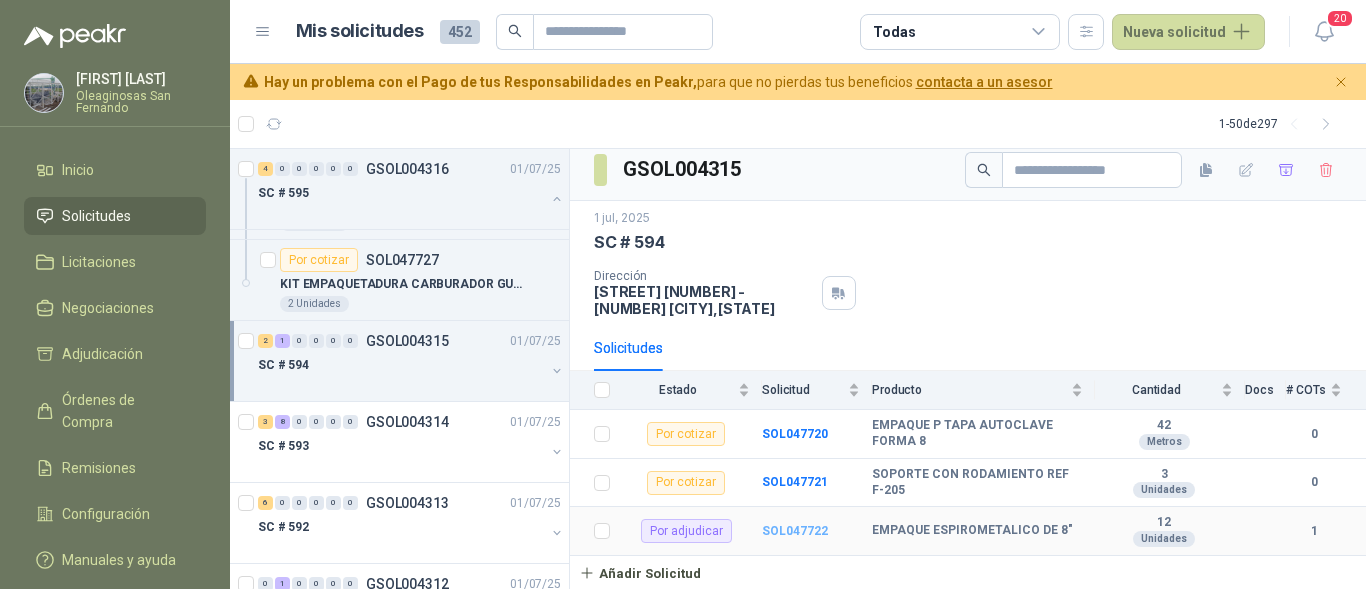 click on "SOL047722" at bounding box center [795, 531] 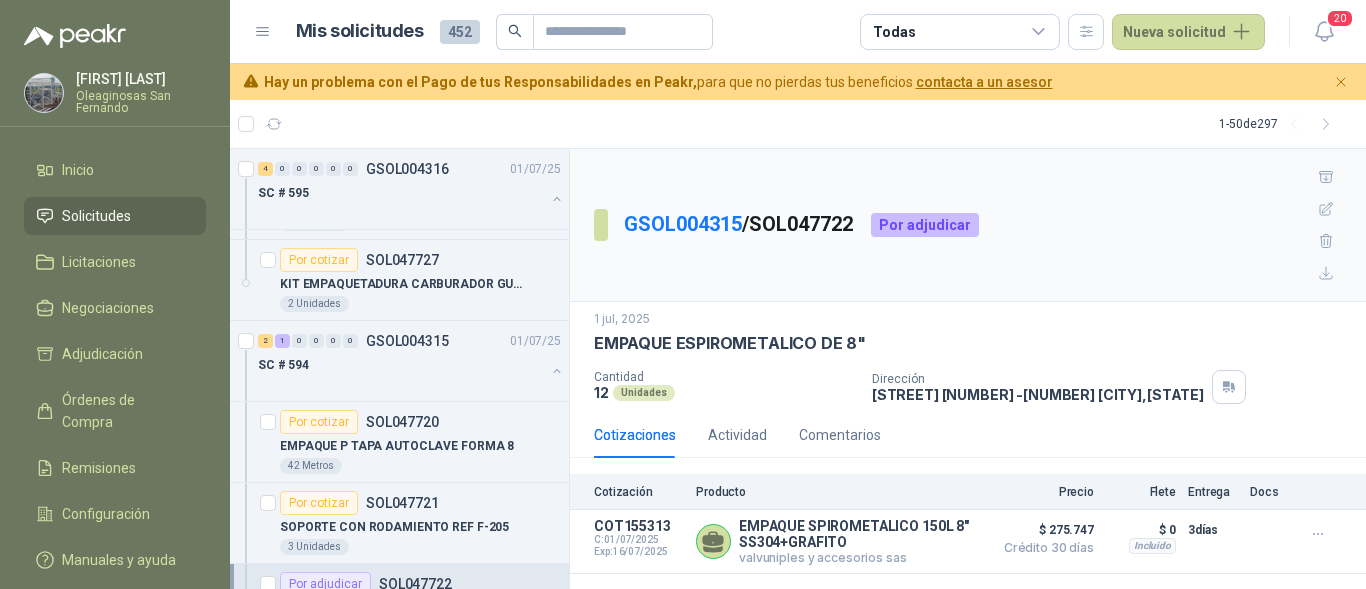 click on "Mis solicitudes 452 Todas Nueva solicitud" at bounding box center [781, 32] 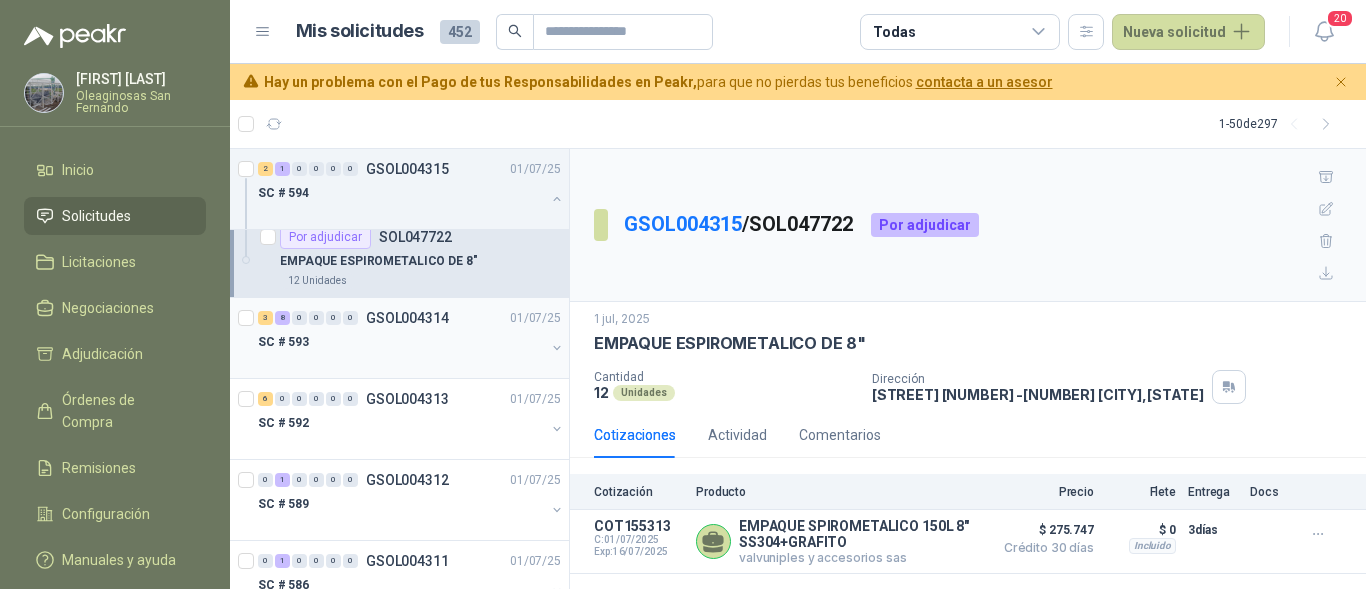 scroll, scrollTop: 1100, scrollLeft: 0, axis: vertical 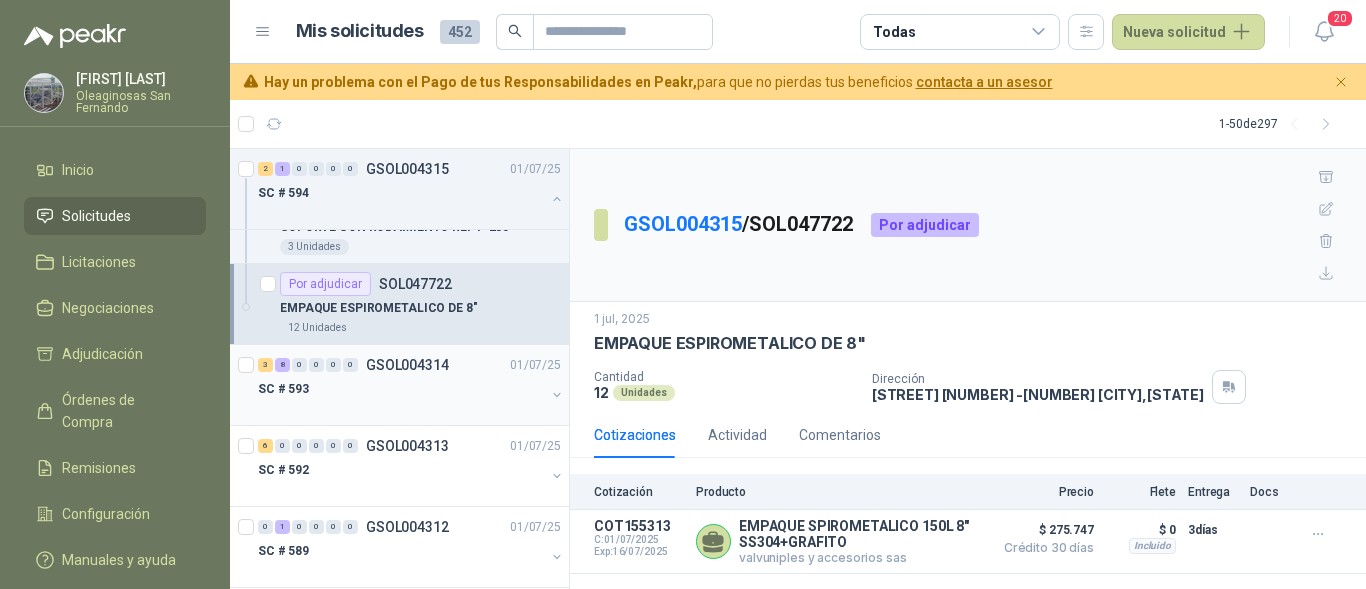 click on "SC # 593" at bounding box center [401, 389] 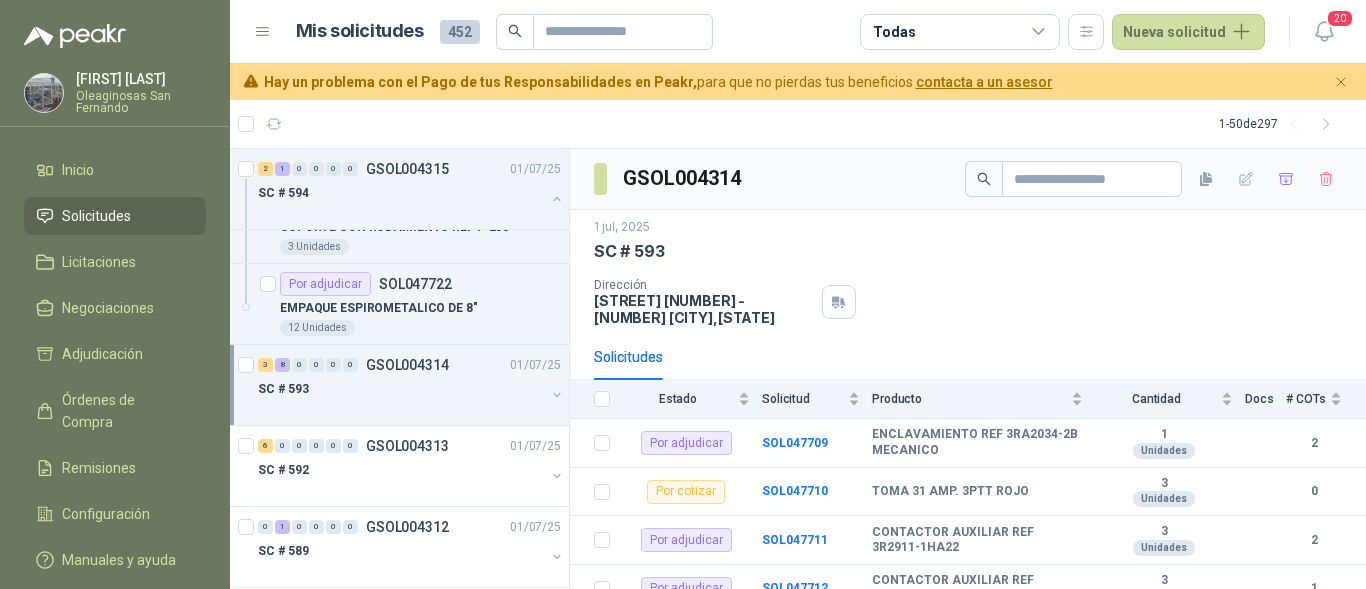 click on "SC # 593" at bounding box center (401, 389) 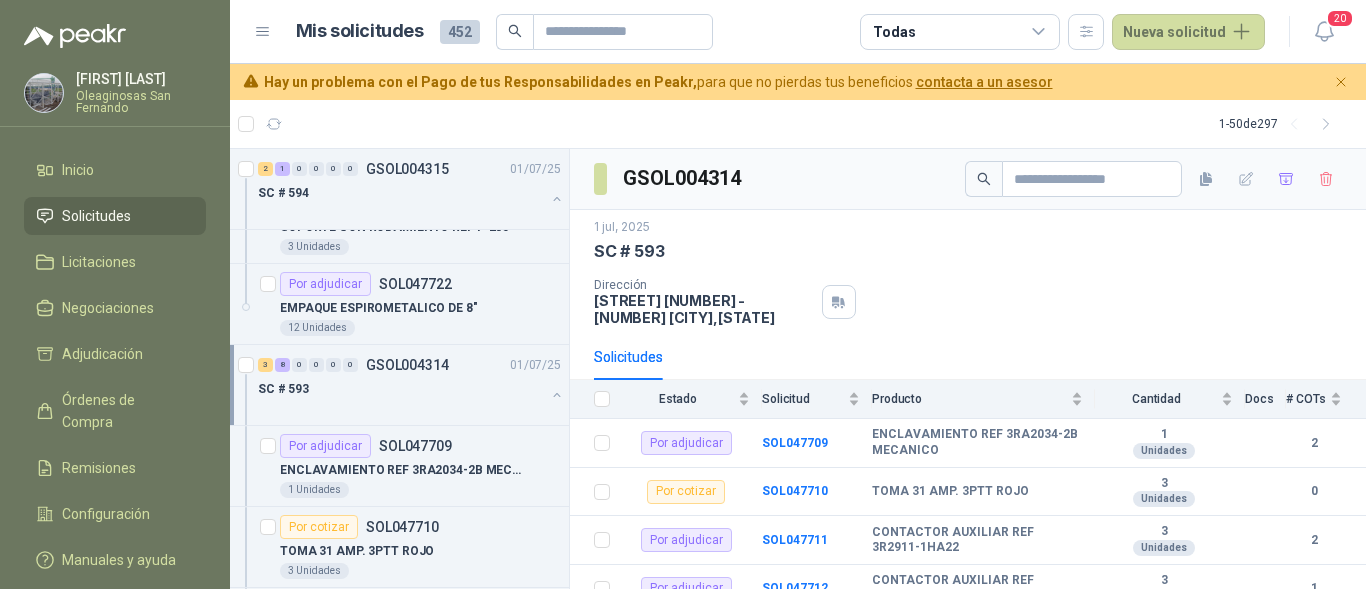 scroll, scrollTop: 1, scrollLeft: 0, axis: vertical 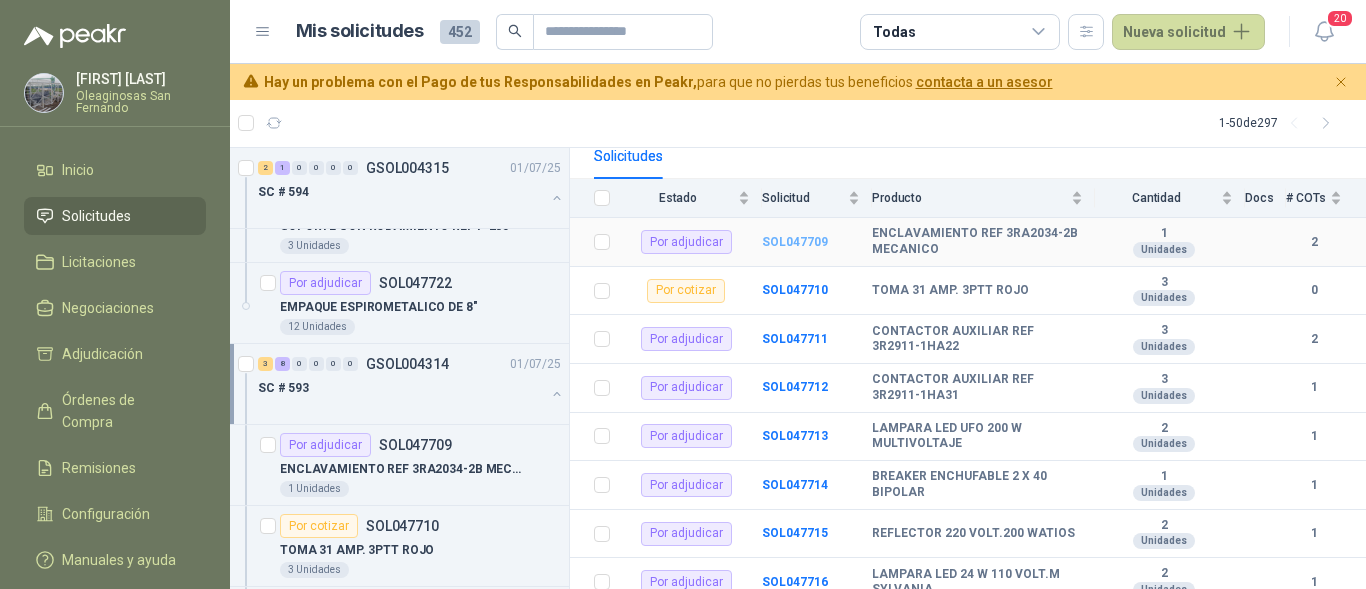 click on "SOL047709" at bounding box center [795, 242] 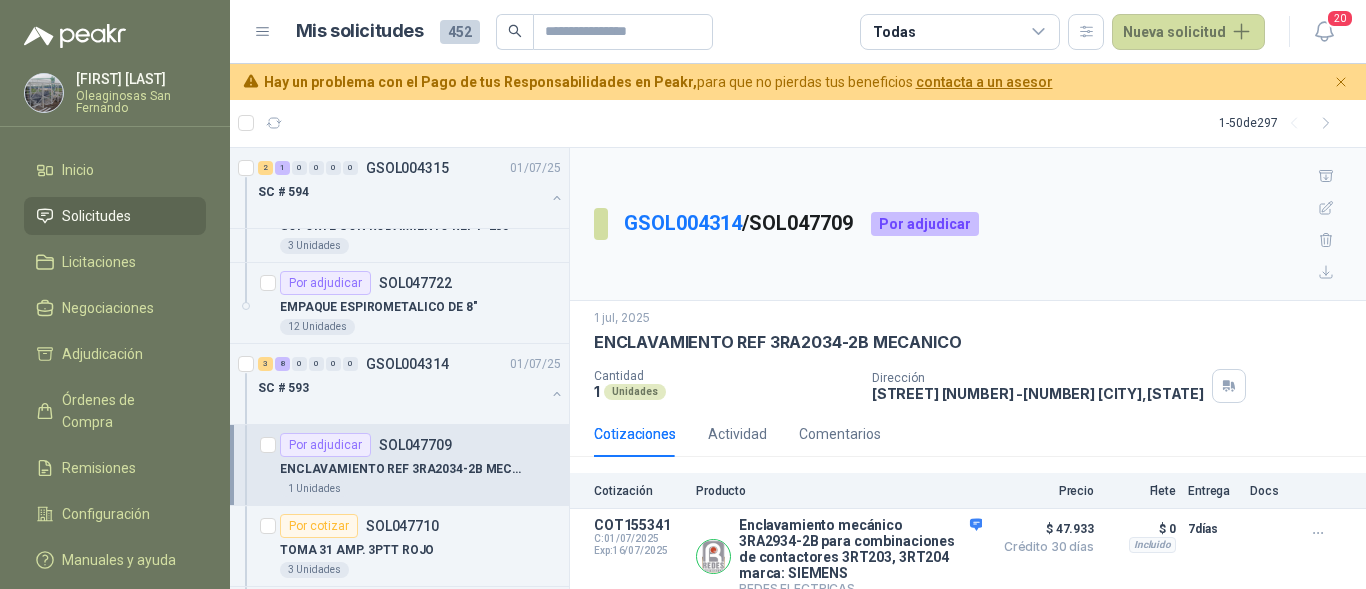 click on "1 - 50  de  297" at bounding box center [798, 123] 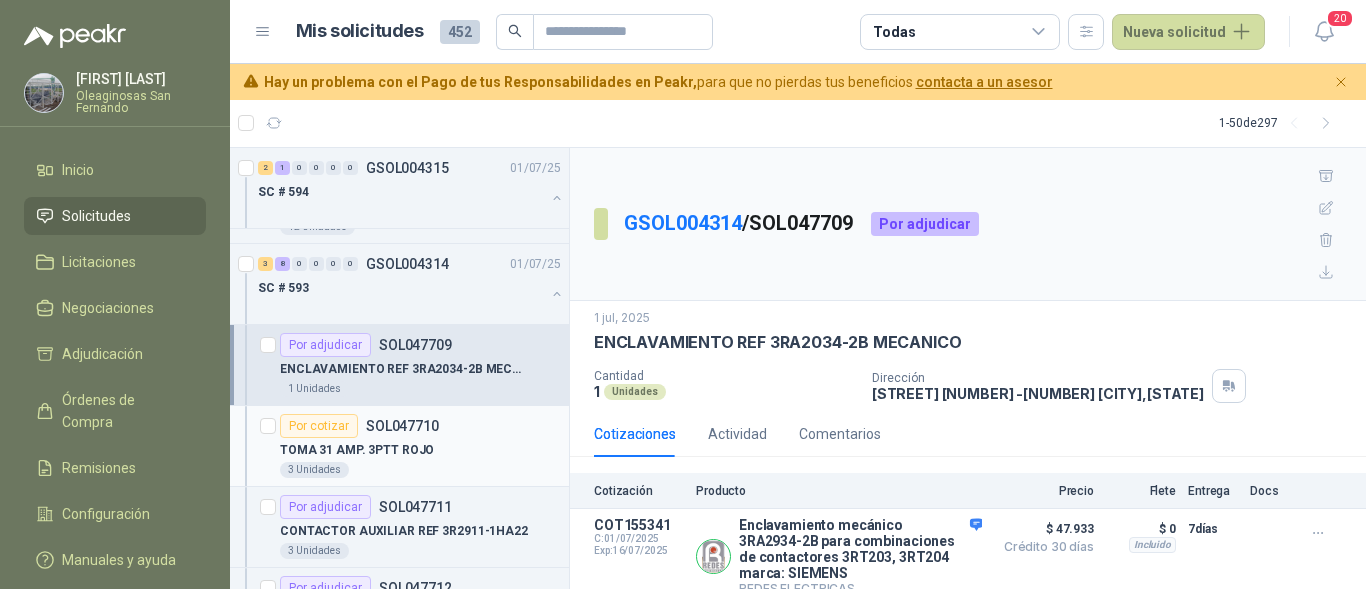 click on "3   Unidades" at bounding box center (420, 470) 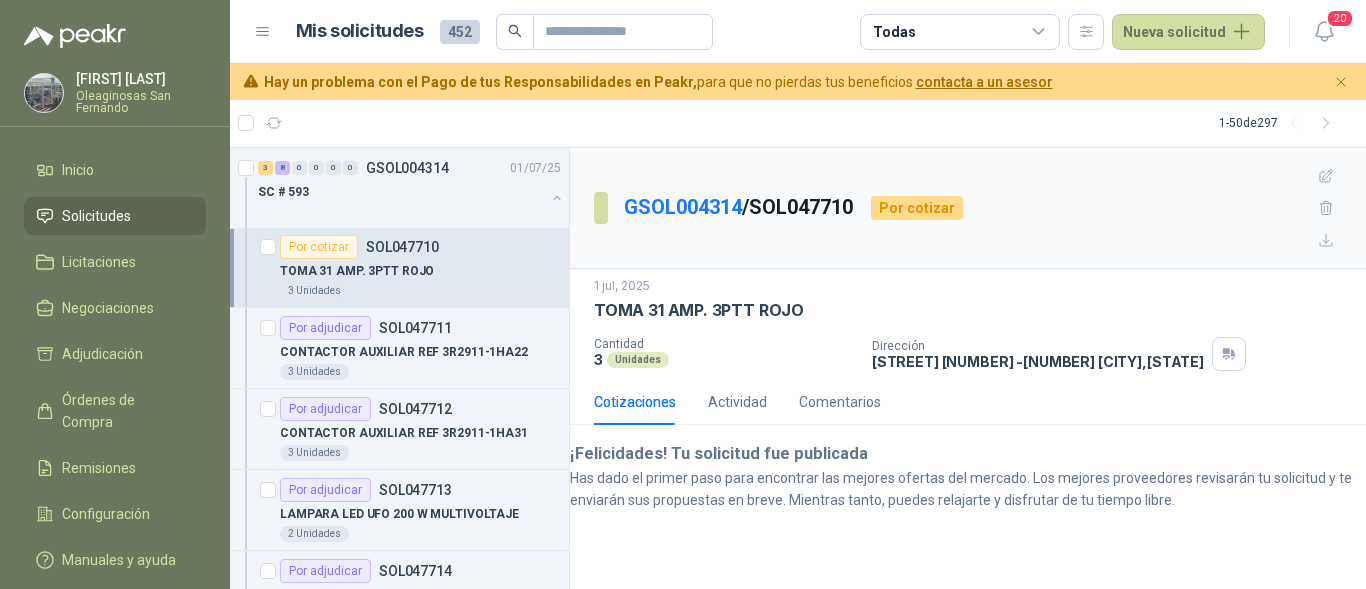 scroll, scrollTop: 1400, scrollLeft: 0, axis: vertical 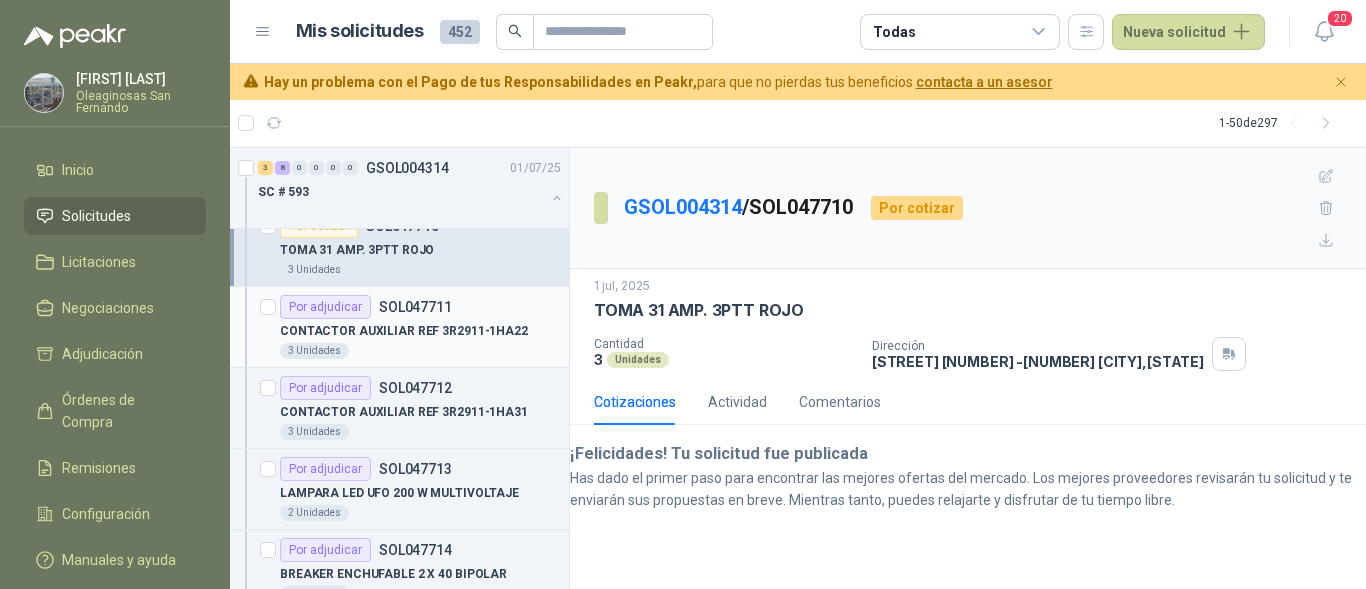 click on "3   Unidades" at bounding box center [420, 351] 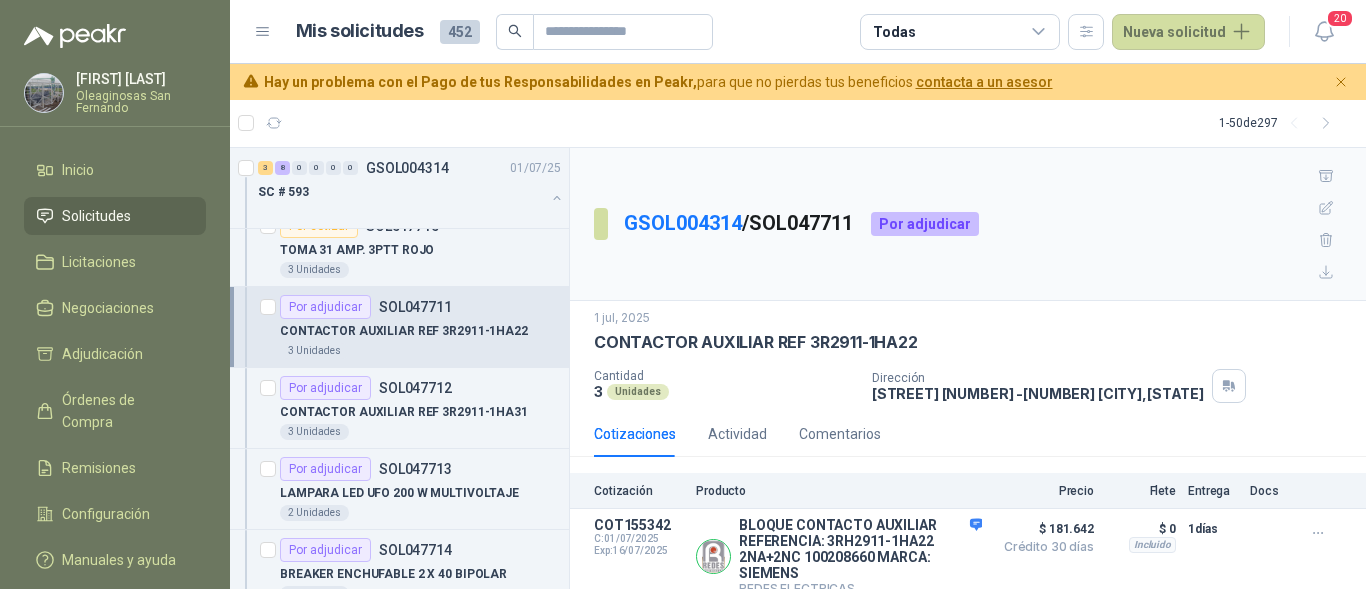 click on "Mis solicitudes 452 Todas Nueva solicitud" at bounding box center (781, 32) 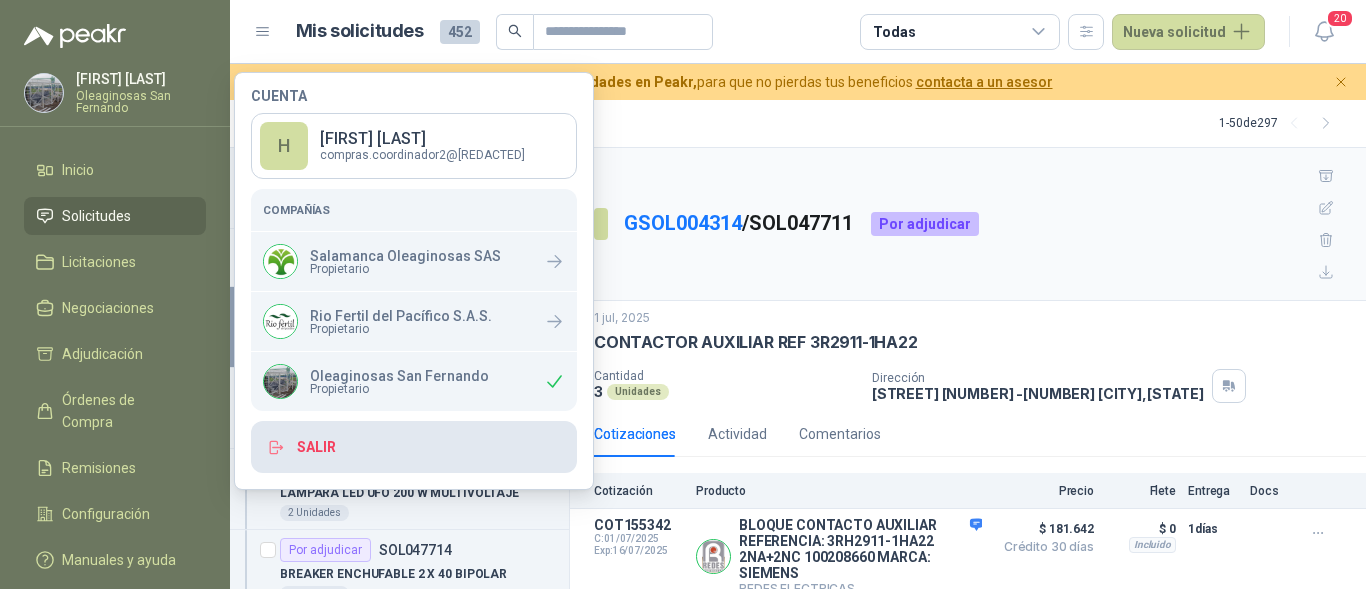 click on "Salir" at bounding box center [414, 447] 